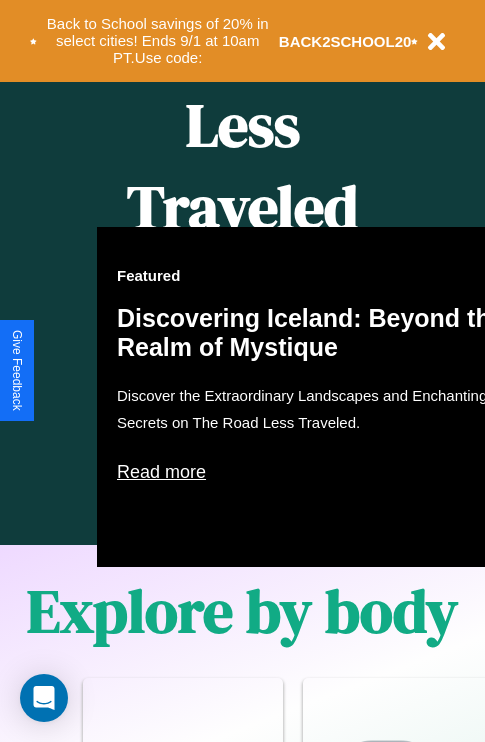 scroll, scrollTop: 1285, scrollLeft: 0, axis: vertical 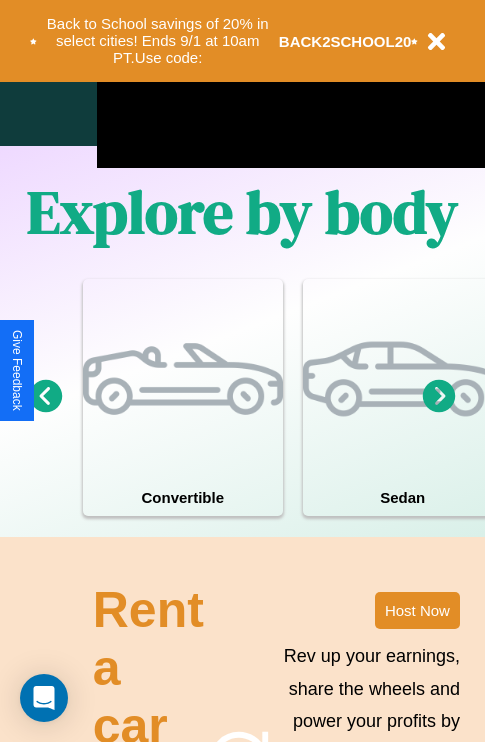 click 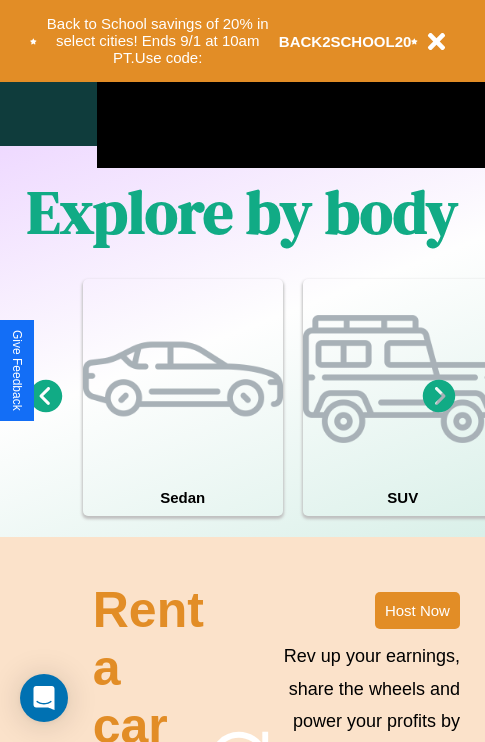 click 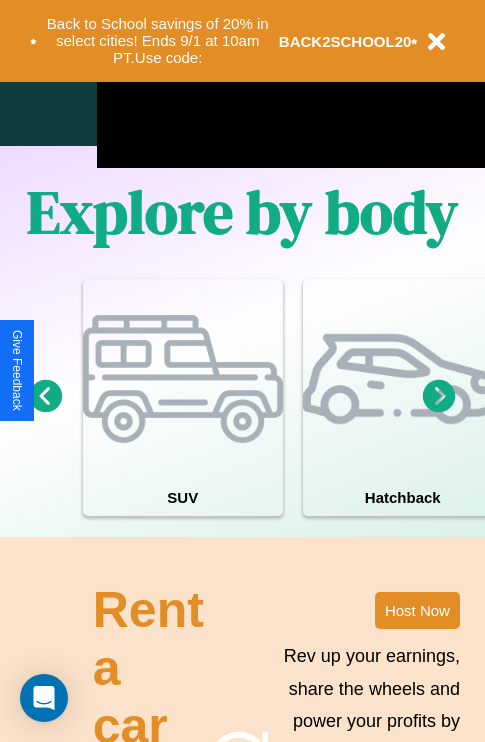 click 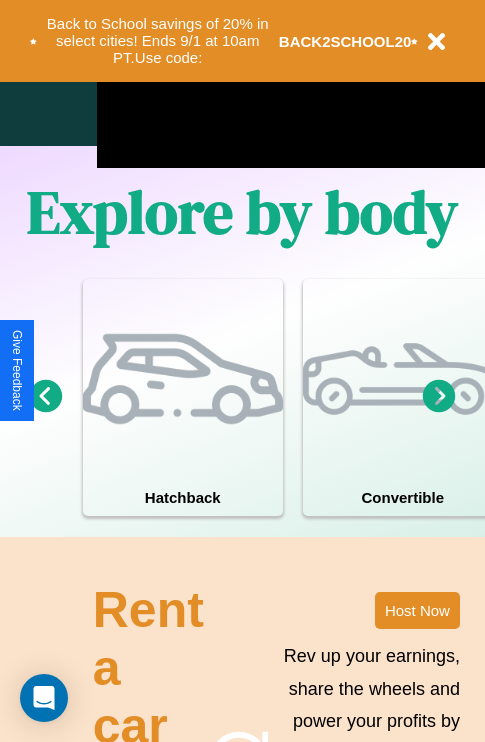 click 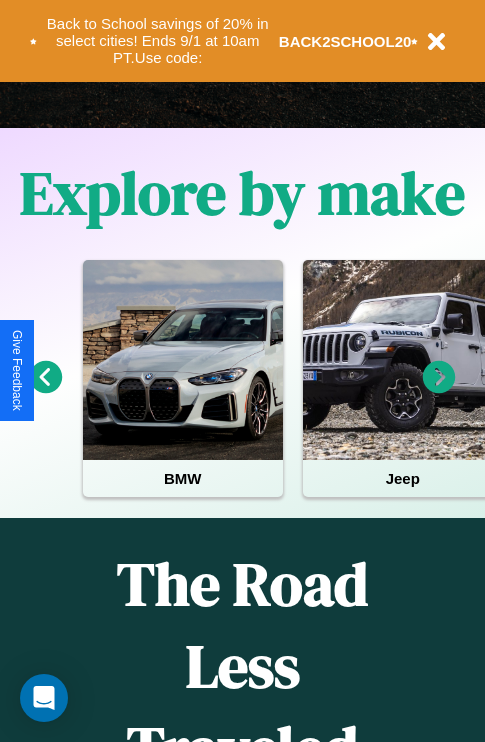 scroll, scrollTop: 308, scrollLeft: 0, axis: vertical 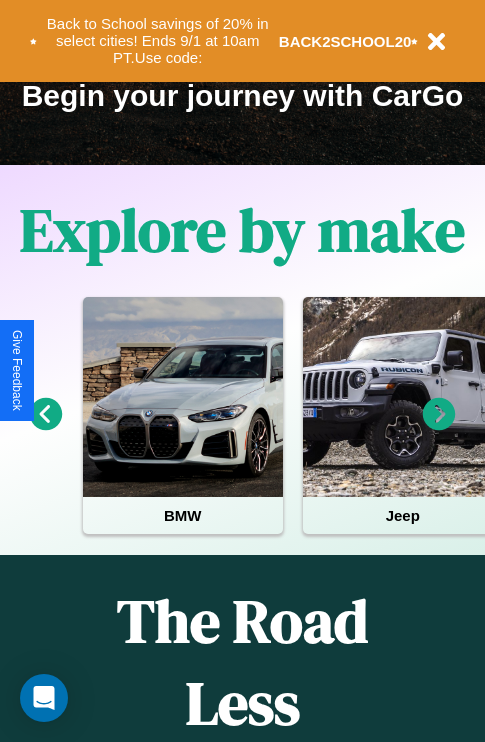 click 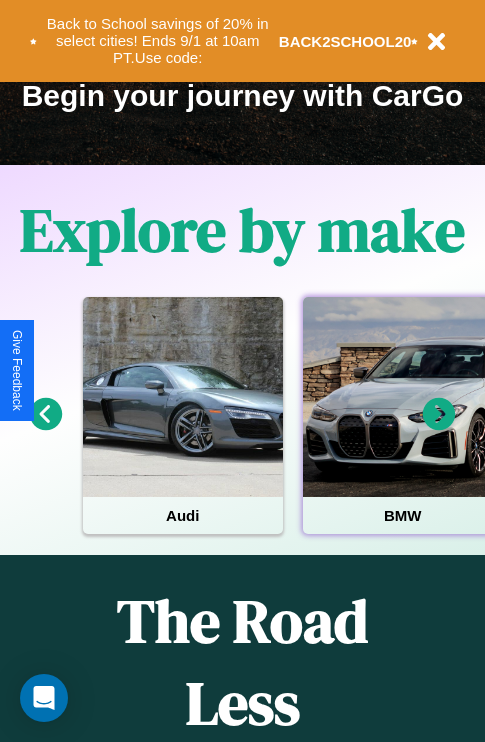 click at bounding box center [403, 397] 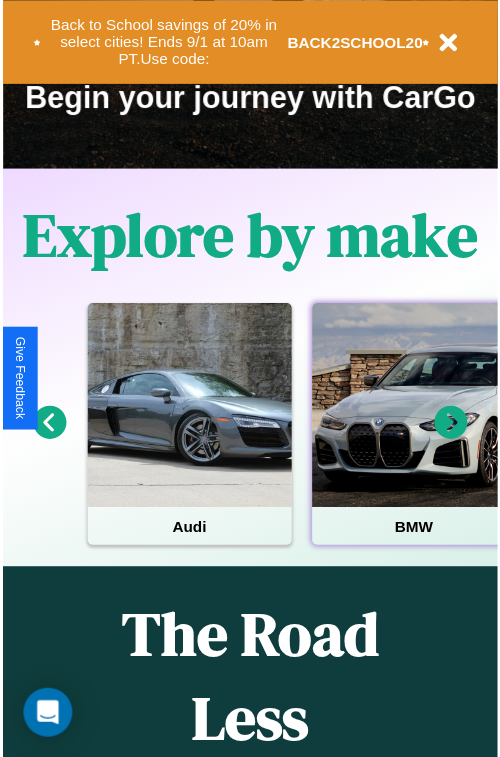 scroll, scrollTop: 0, scrollLeft: 0, axis: both 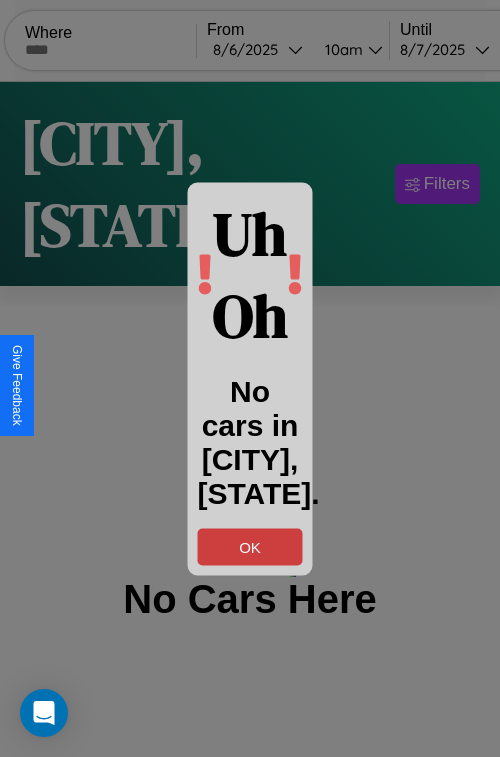 click on "OK" at bounding box center [250, 546] 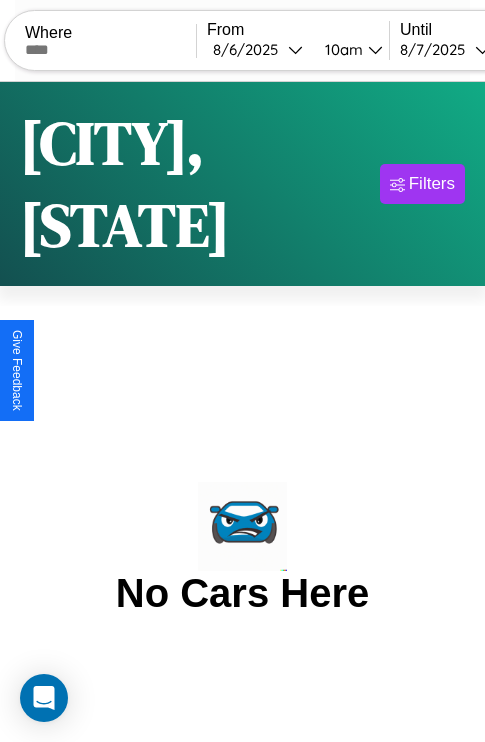 click at bounding box center (110, 50) 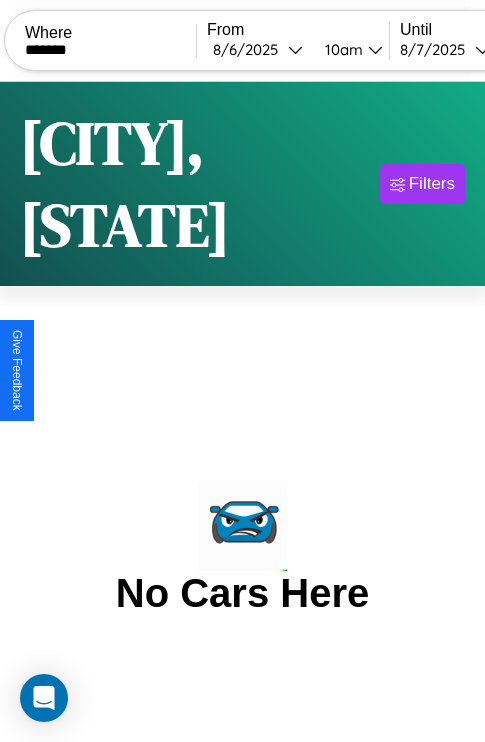 type on "*******" 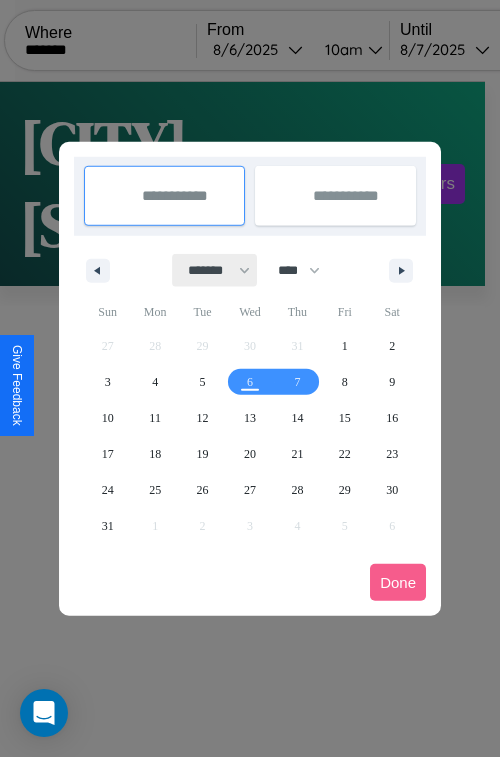 click on "******* ******** ***** ***** *** **** **** ****** ********* ******* ******** ********" at bounding box center [215, 270] 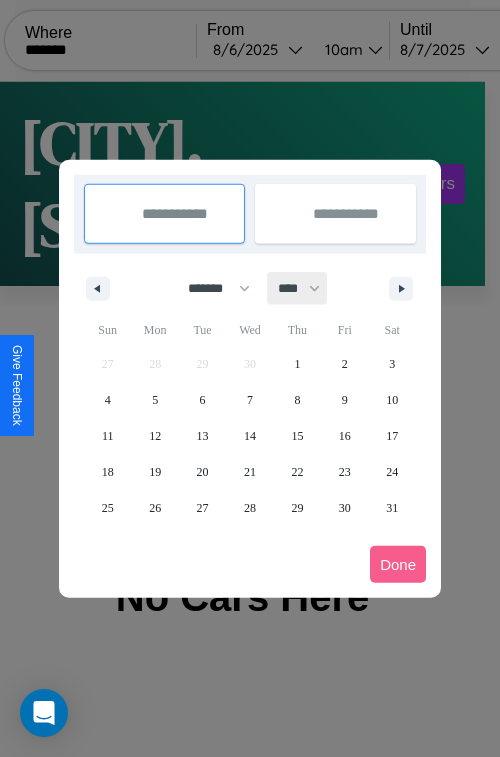 click on "**** **** **** **** **** **** **** **** **** **** **** **** **** **** **** **** **** **** **** **** **** **** **** **** **** **** **** **** **** **** **** **** **** **** **** **** **** **** **** **** **** **** **** **** **** **** **** **** **** **** **** **** **** **** **** **** **** **** **** **** **** **** **** **** **** **** **** **** **** **** **** **** **** **** **** **** **** **** **** **** **** **** **** **** **** **** **** **** **** **** **** **** **** **** **** **** **** **** **** **** **** **** **** **** **** **** **** **** **** **** **** **** **** **** **** **** **** **** **** **** ****" at bounding box center (298, 288) 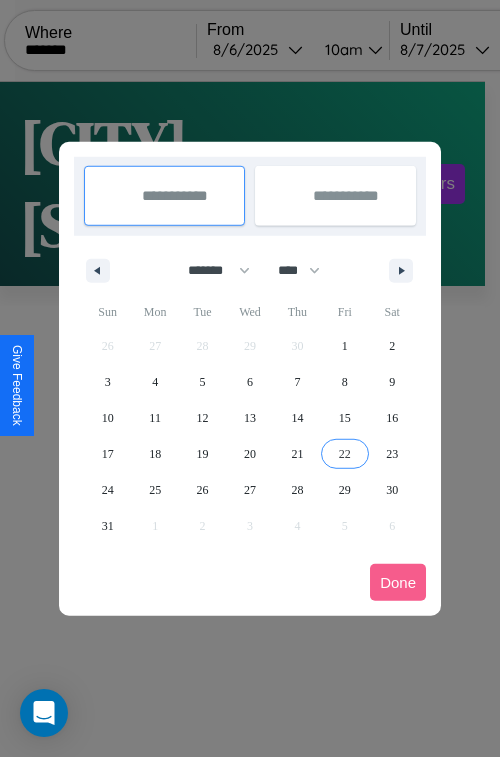 click on "22" at bounding box center [345, 454] 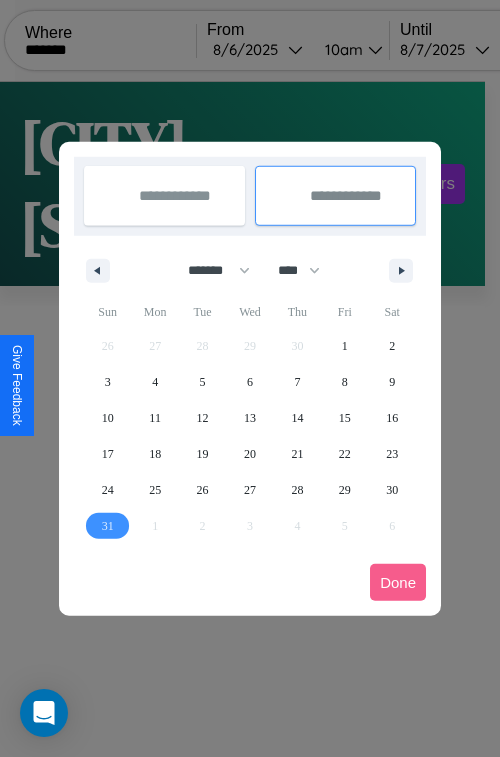 click on "31" at bounding box center (108, 526) 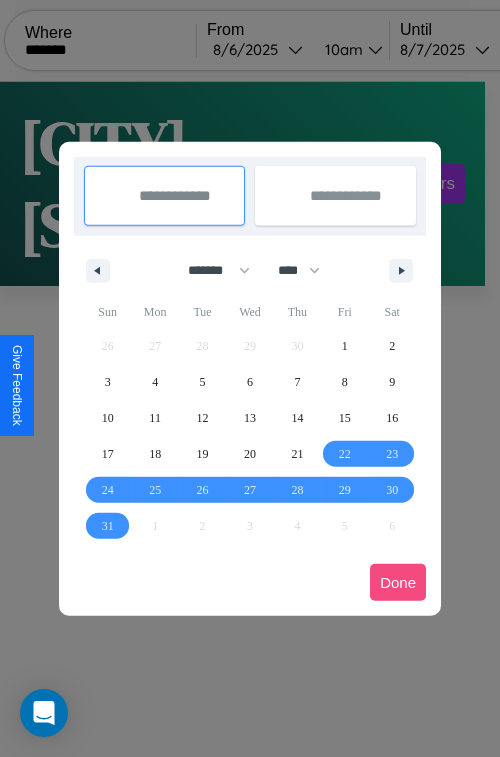 click on "Done" at bounding box center (398, 582) 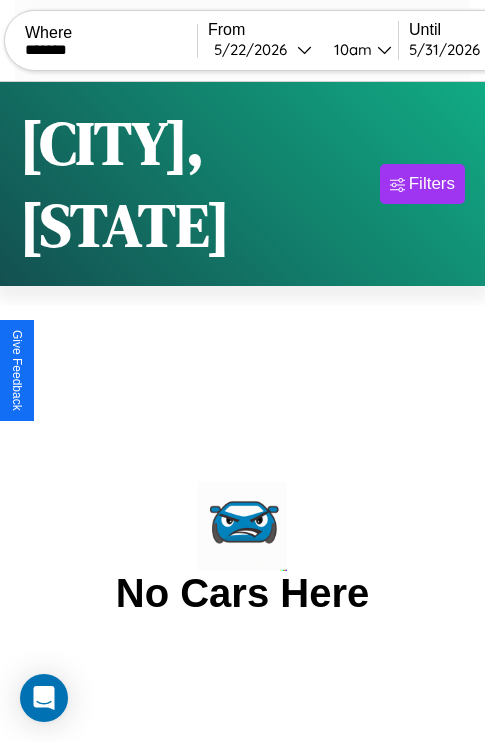 click on "10am" at bounding box center (350, 49) 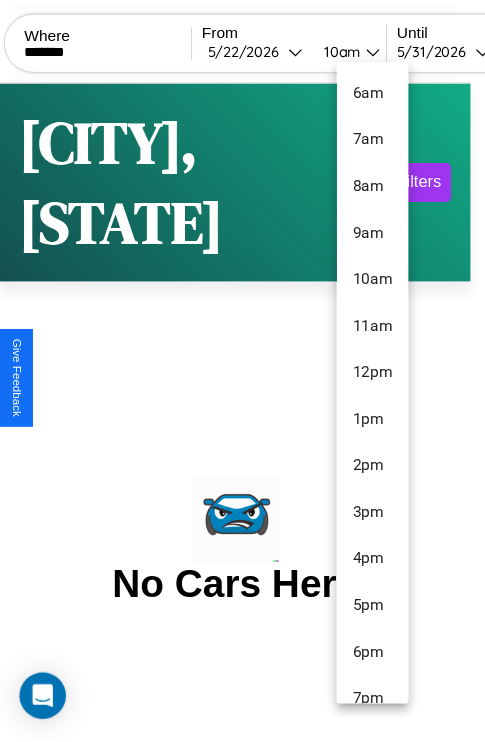 scroll, scrollTop: 211, scrollLeft: 0, axis: vertical 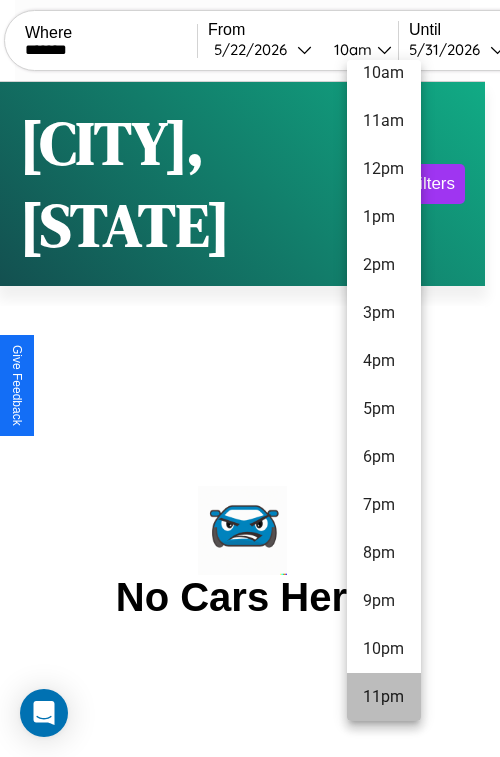 click on "11pm" at bounding box center (384, 697) 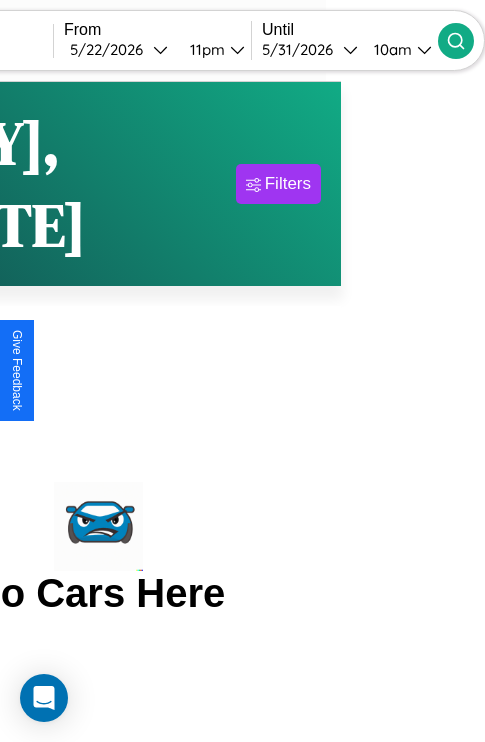click 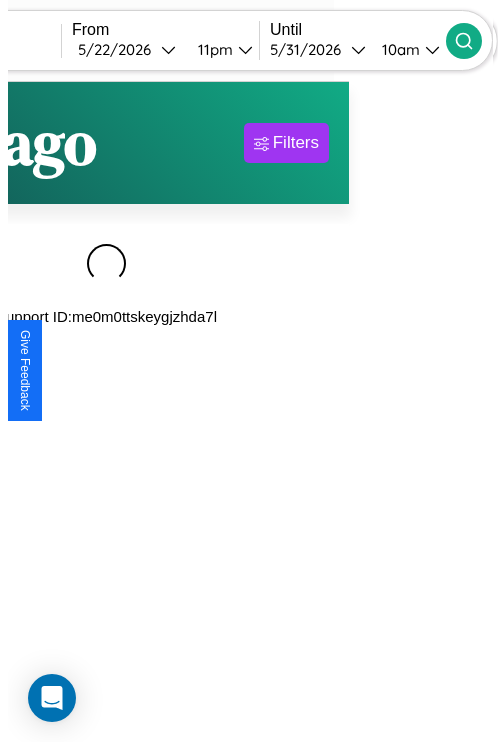 scroll, scrollTop: 0, scrollLeft: 180, axis: horizontal 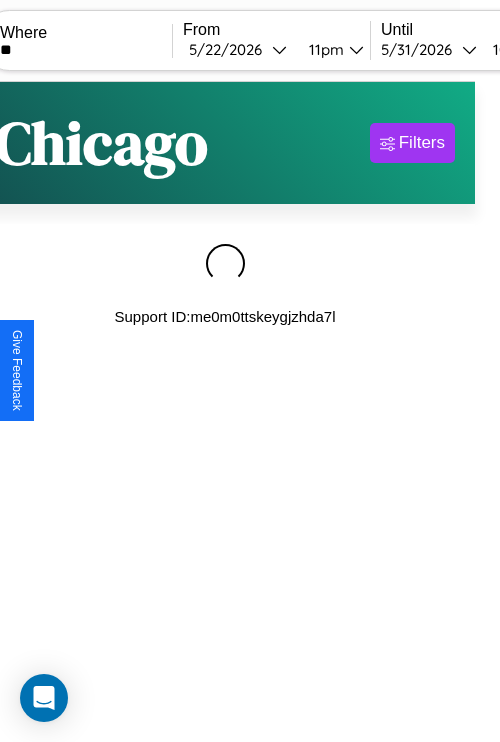 type on "*" 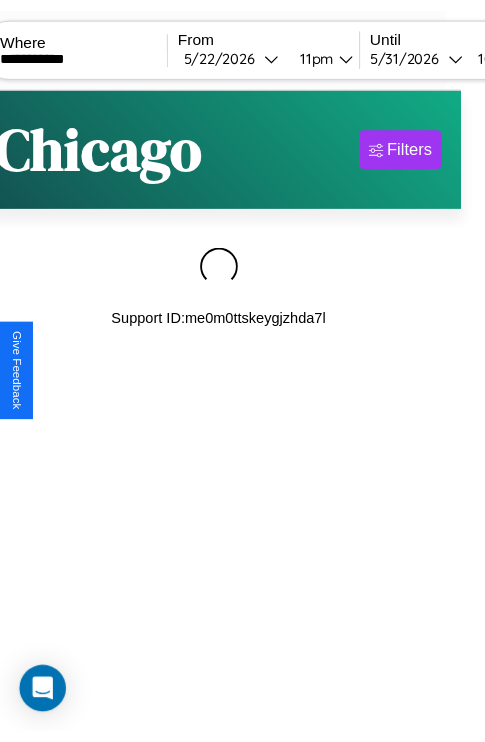 scroll, scrollTop: 0, scrollLeft: 169, axis: horizontal 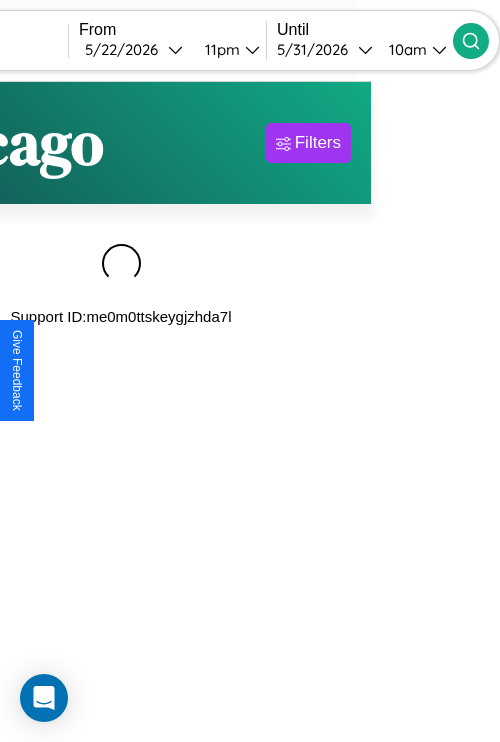 type on "**********" 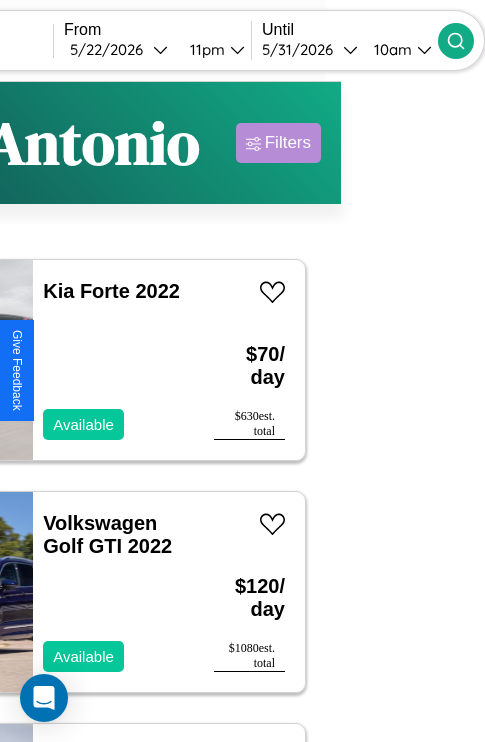 click on "Filters" at bounding box center [288, 143] 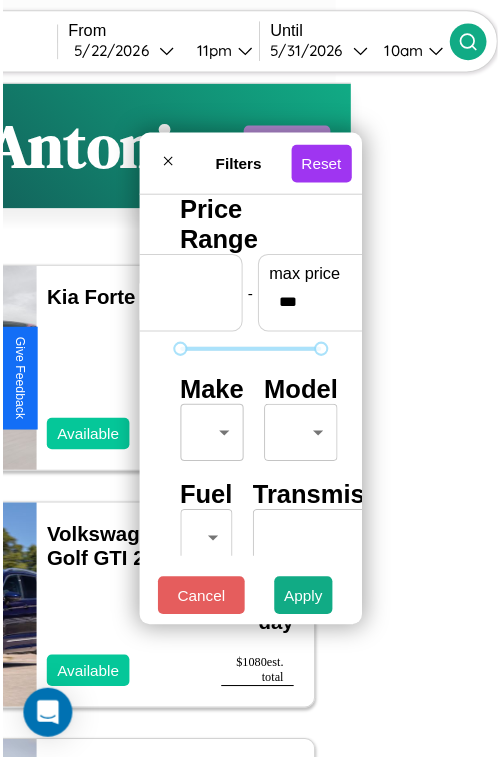 scroll, scrollTop: 59, scrollLeft: 0, axis: vertical 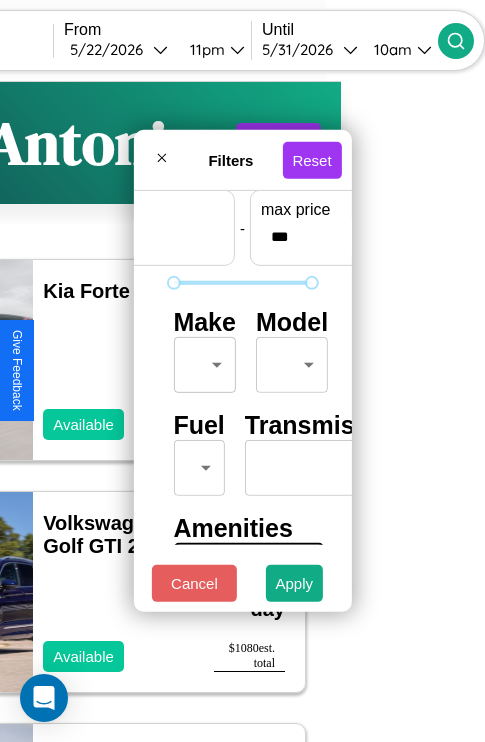 click on "**********" at bounding box center (98, 412) 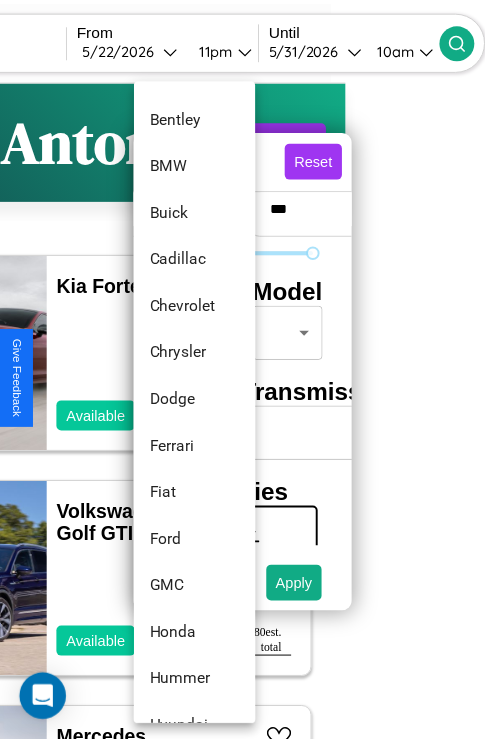 scroll, scrollTop: 278, scrollLeft: 0, axis: vertical 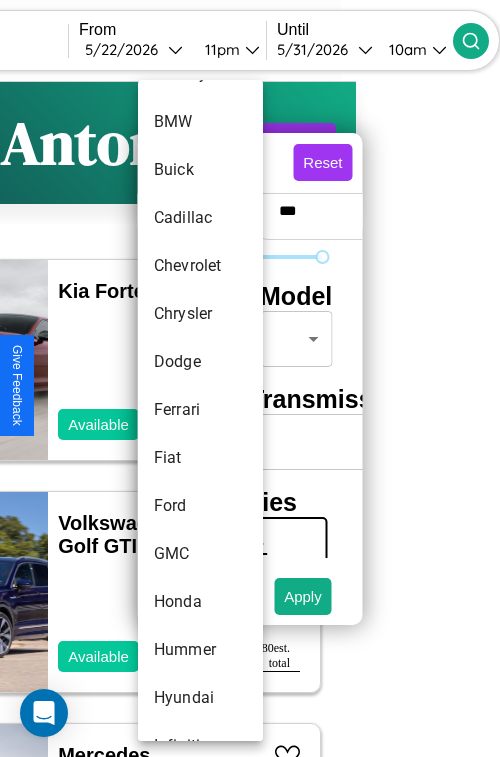 click on "Ferrari" at bounding box center (200, 410) 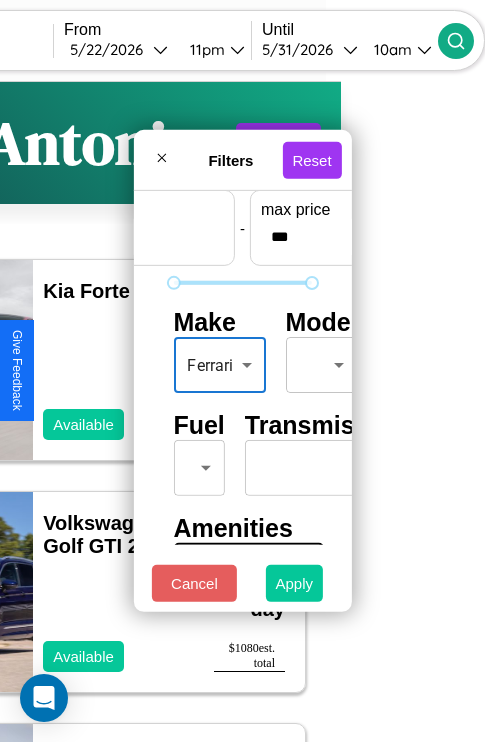 click on "Apply" at bounding box center [295, 583] 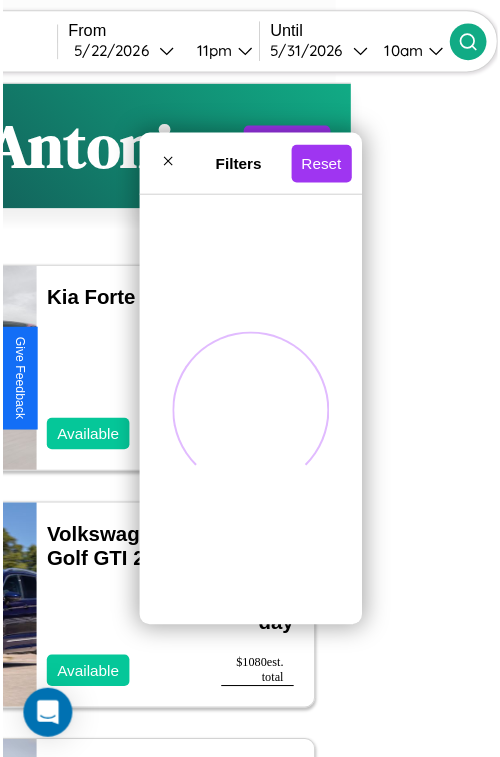 scroll, scrollTop: 0, scrollLeft: 0, axis: both 